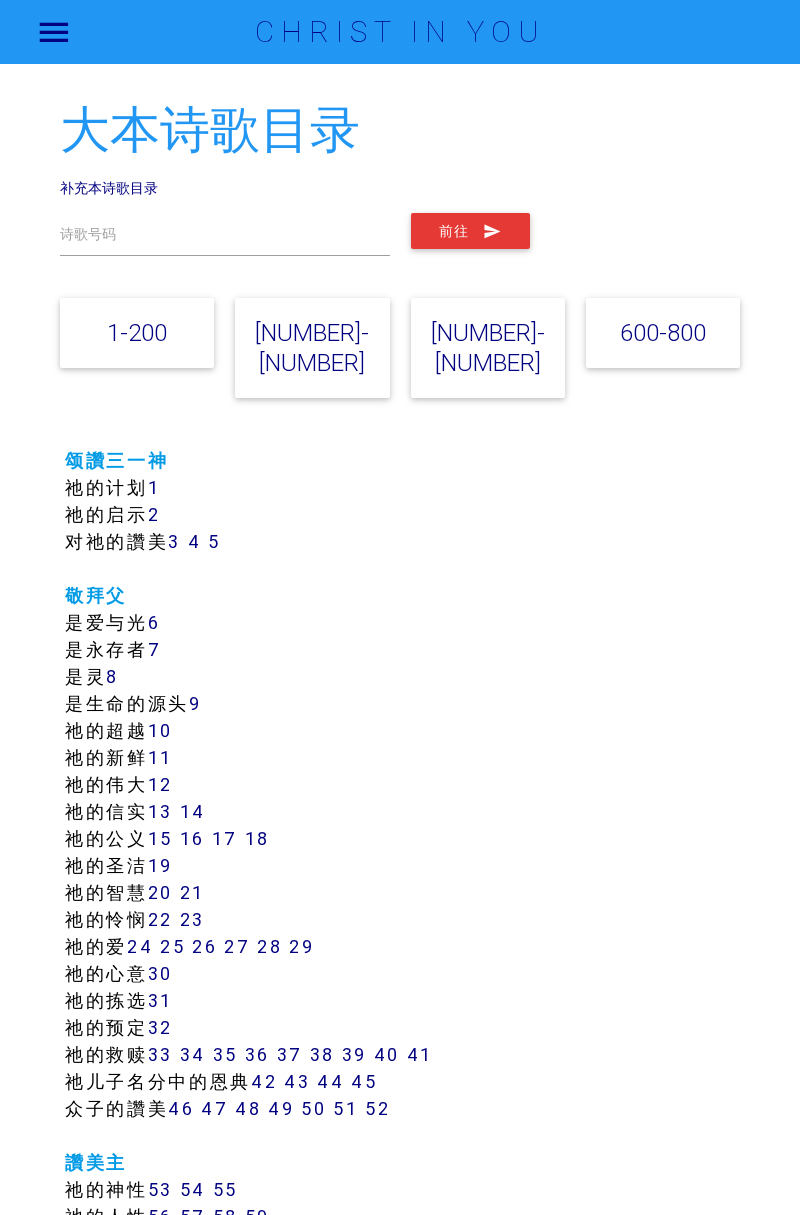 scroll, scrollTop: 0, scrollLeft: 0, axis: both 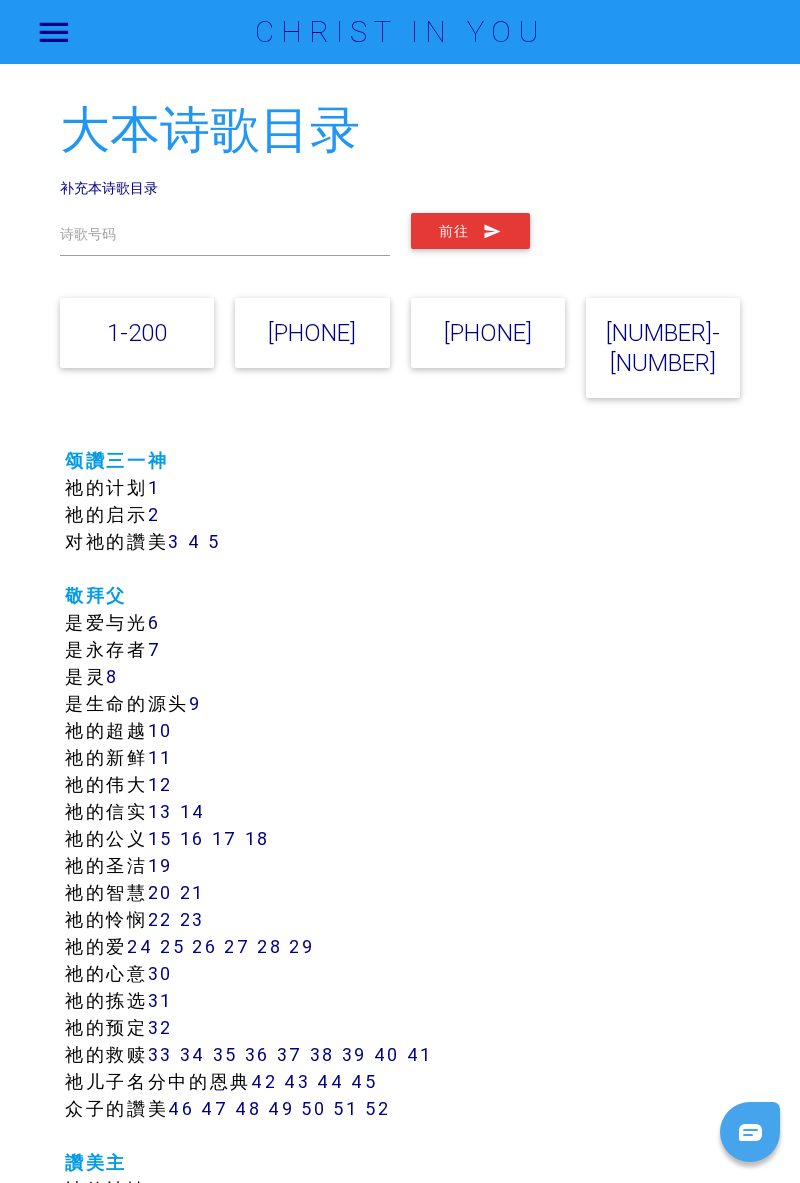 click on "颂赞三一神
祂的计划  [NUMBER]
祂的启示  [NUMBER]
对祂的赞美  [NUMBER]
[NUMBER]
[NUMBER]
敬拜父
是爱与光  [NUMBER]
是永存者  [NUMBER]
是灵  [NUMBER]
是生命的源头  [NUMBER]
祂的超越  [NUMBER]
祂的新鲜  [NUMBER]
祂的伟大  [NUMBER]
祂的信实  [NUMBER]
[NUMBER]
祂的公义  [NUMBER]
[NUMBER]
[NUMBER]
[NUMBER]
祂的圣洁  [NUMBER]
祂的智慧  [NUMBER]
[NUMBER]
祂的怜悯  [NUMBER]
[NUMBER]
[NUMBER]
[NUMBER]
[NUMBER]
祂的心意  [NUMBER] [NUMBER] [NUMBER] [NUMBER]" at bounding box center (400, 5995) 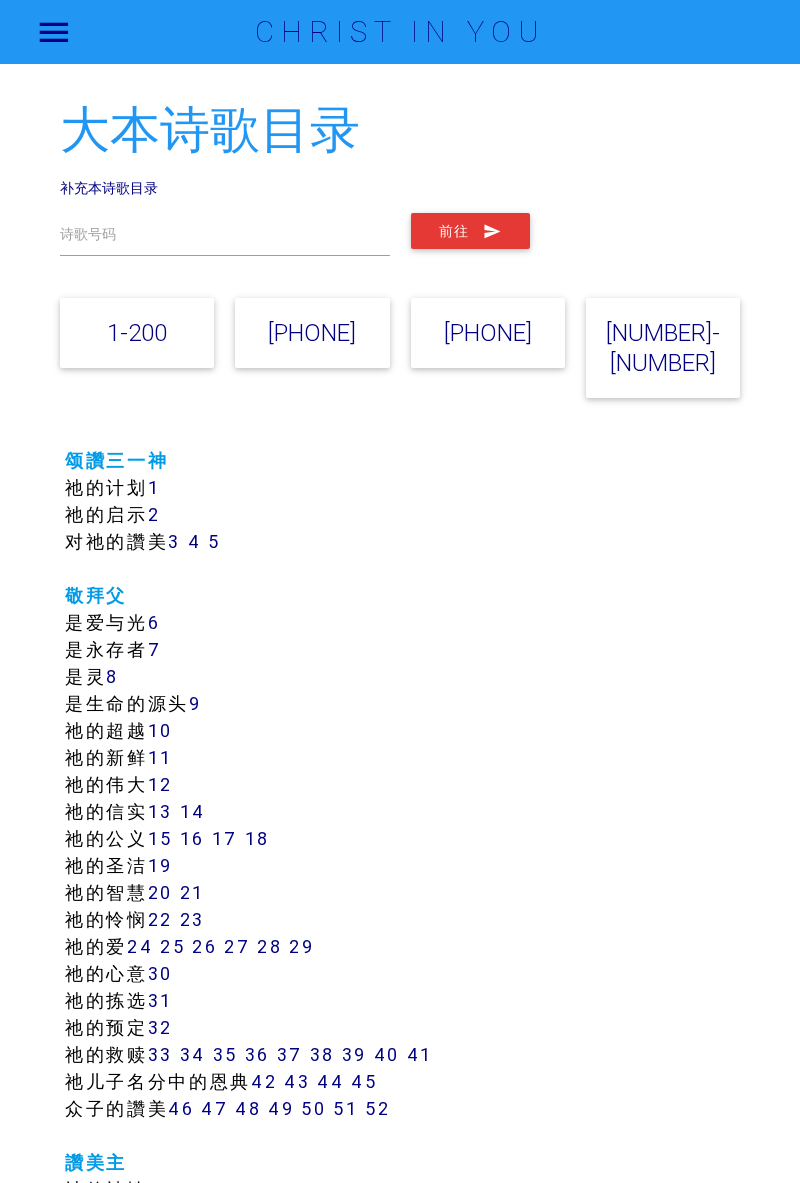click on "前往" at bounding box center [470, 231] 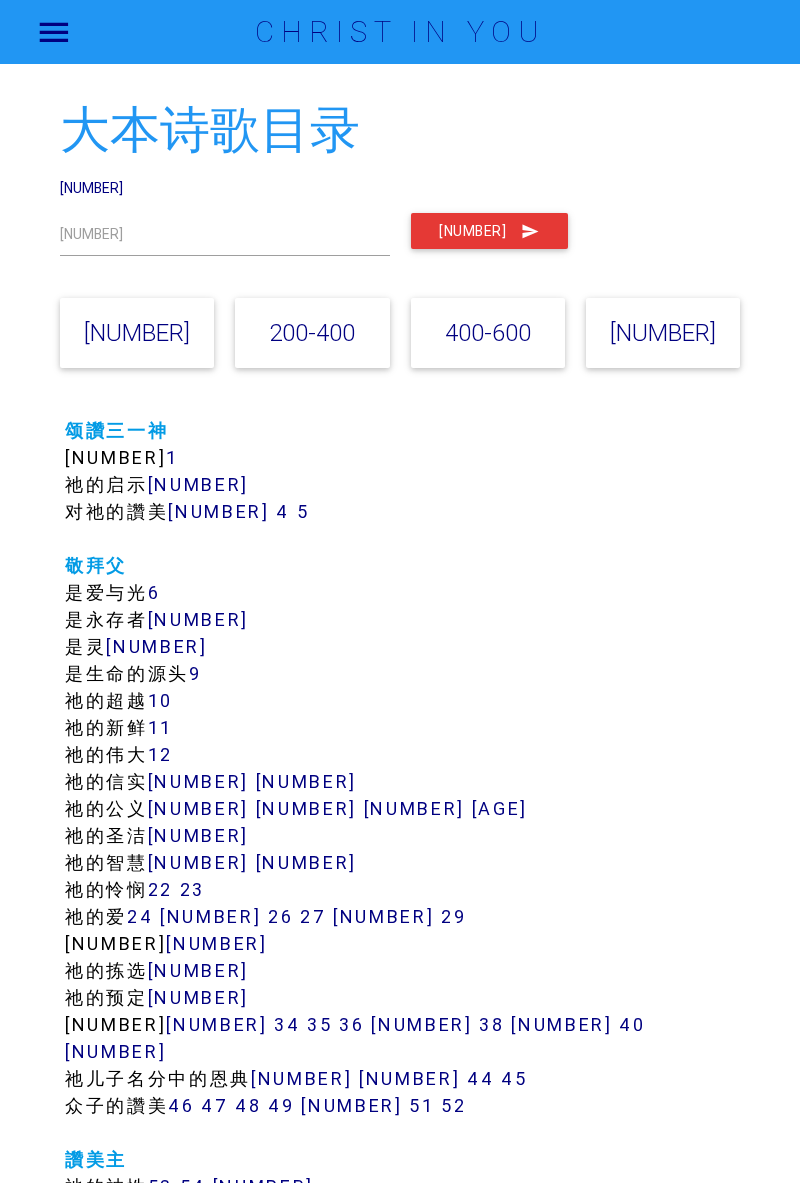 scroll, scrollTop: 0, scrollLeft: 0, axis: both 